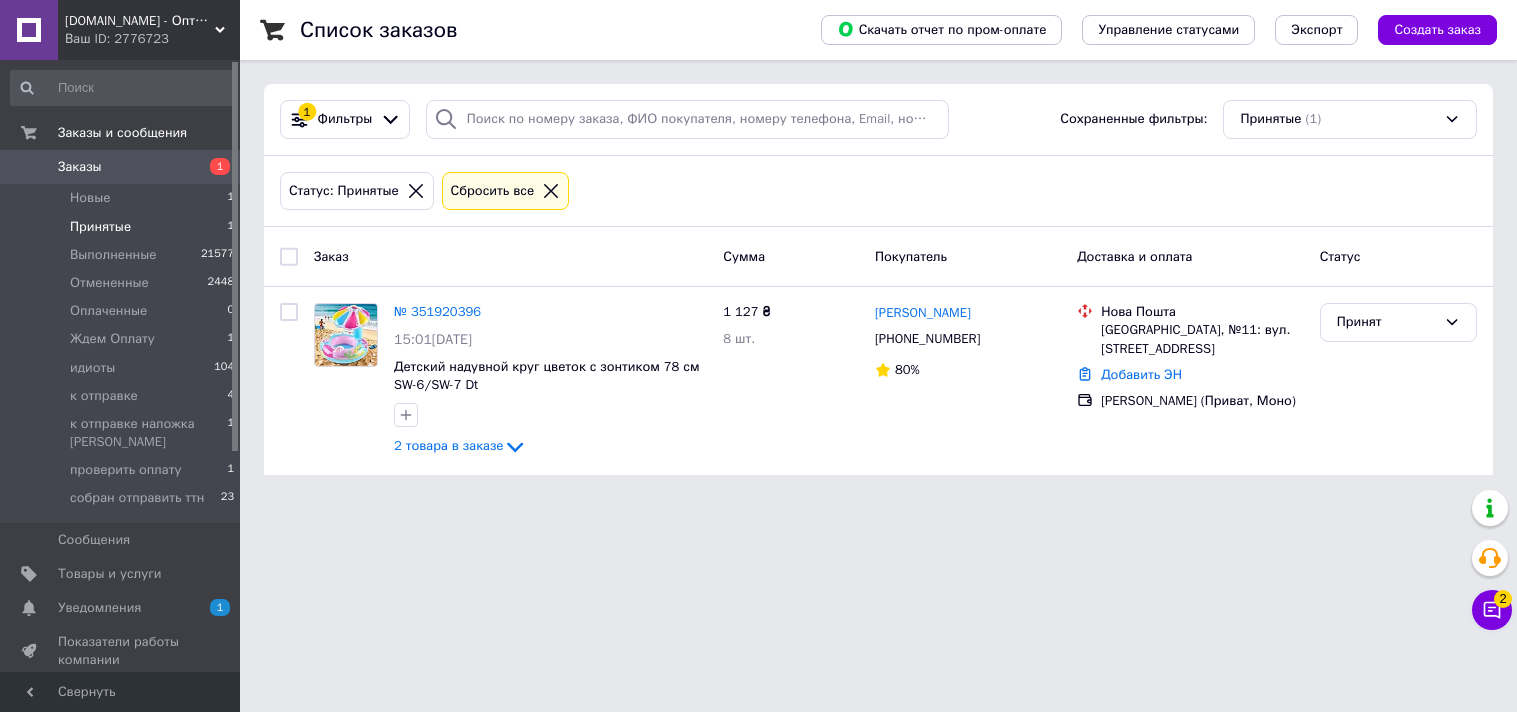 scroll, scrollTop: 0, scrollLeft: 0, axis: both 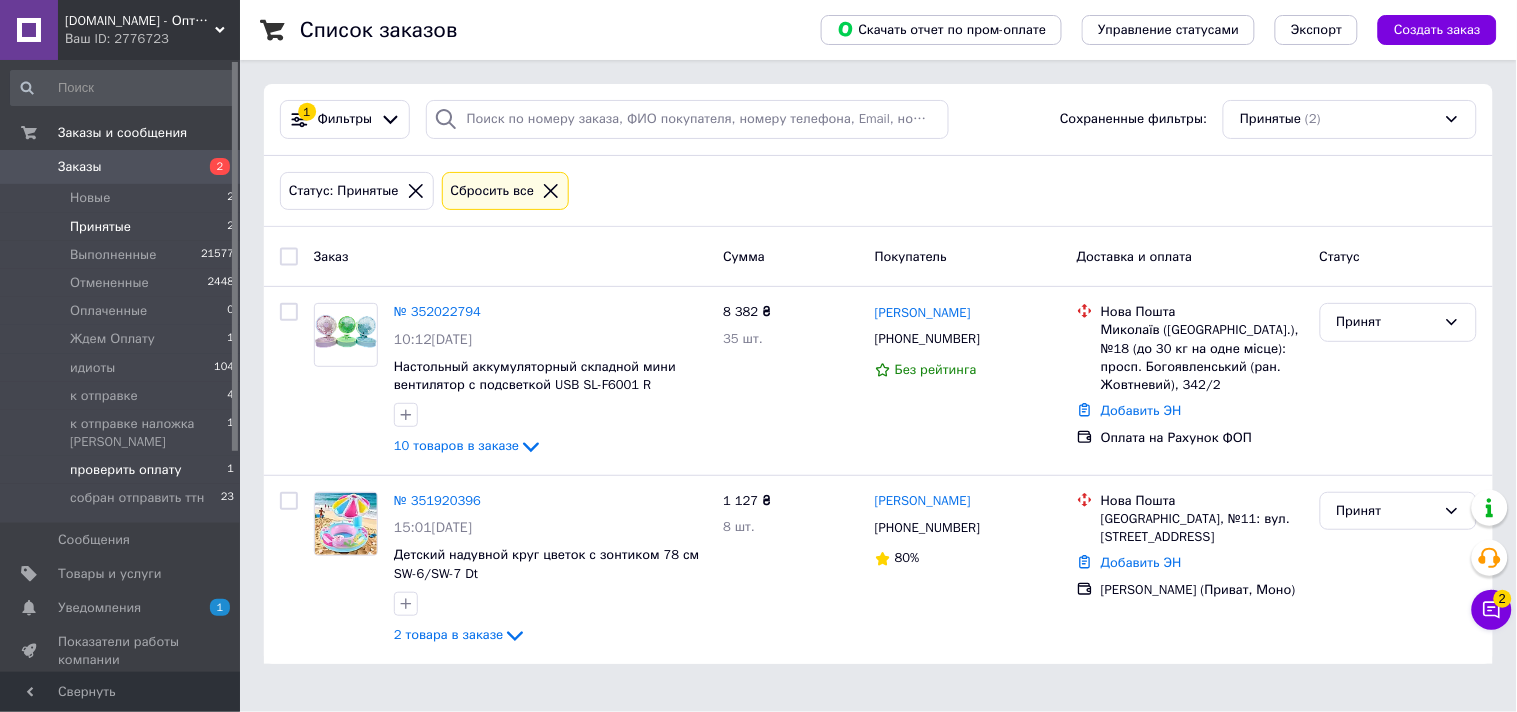 click on "проверить оплату" at bounding box center [126, 470] 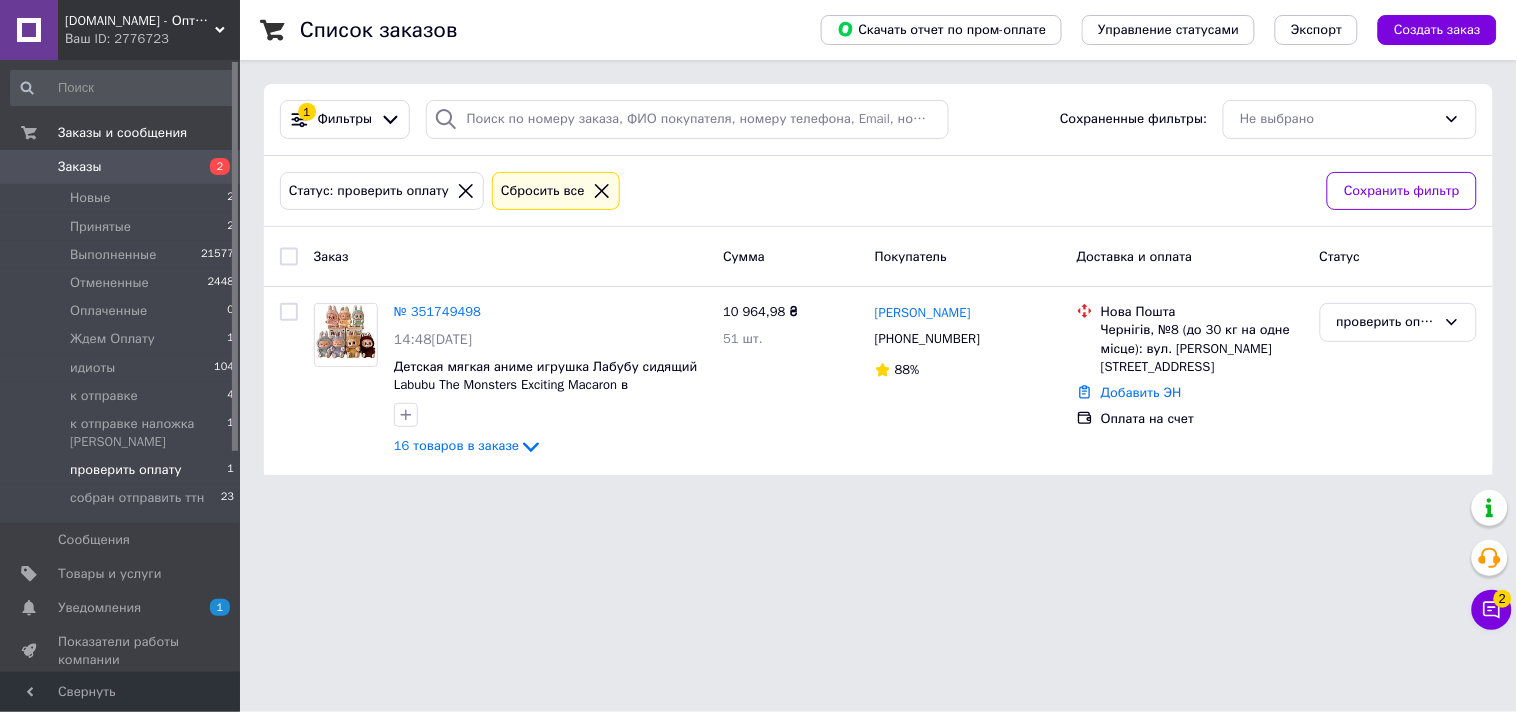 click 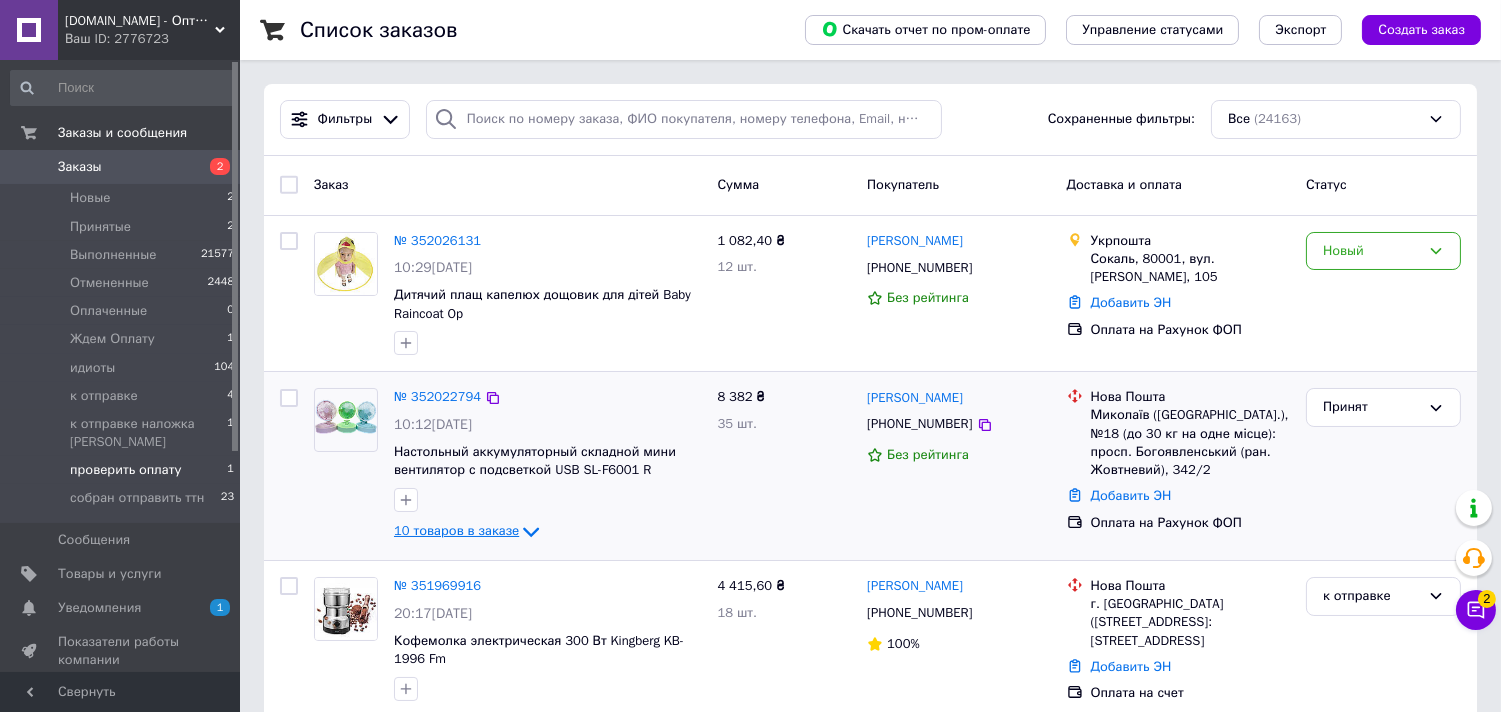 click on "10 товаров в заказе" at bounding box center (456, 531) 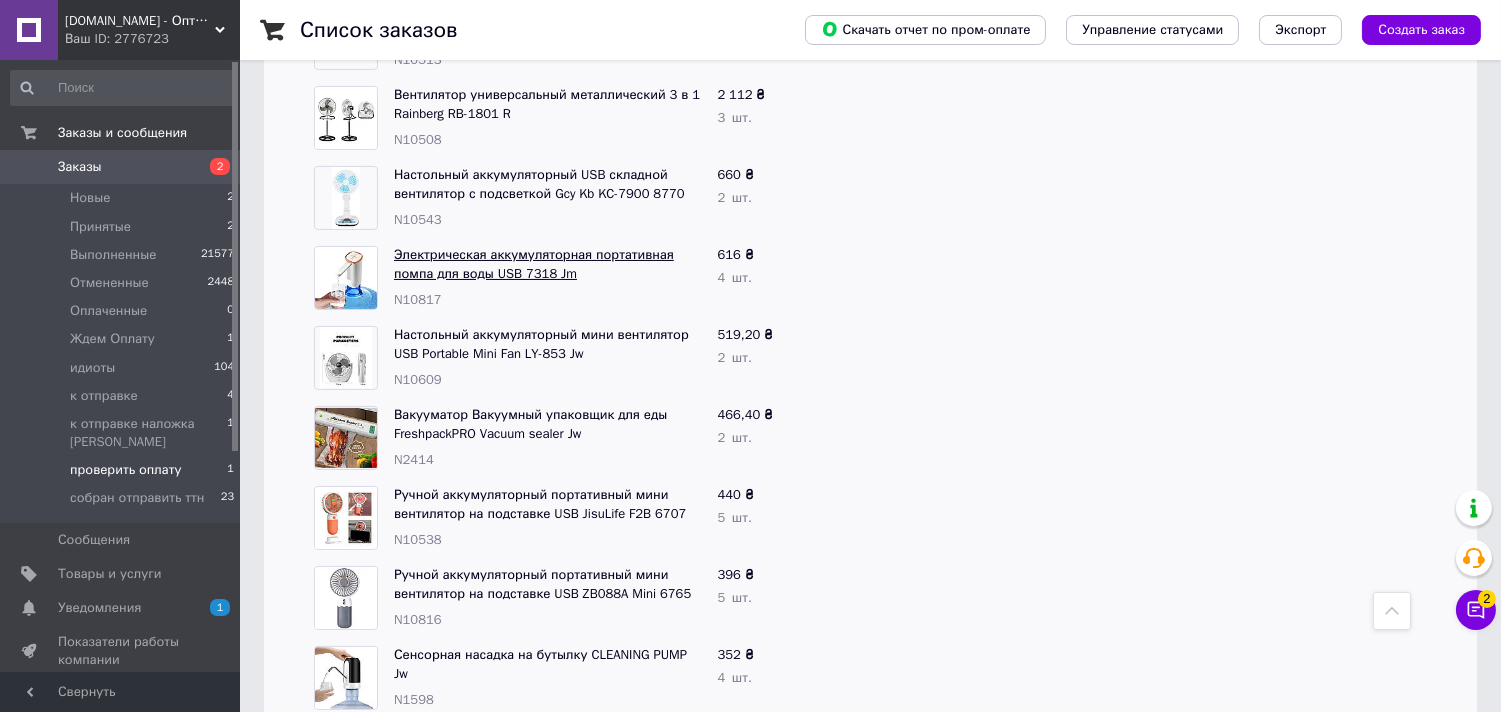 scroll, scrollTop: 333, scrollLeft: 0, axis: vertical 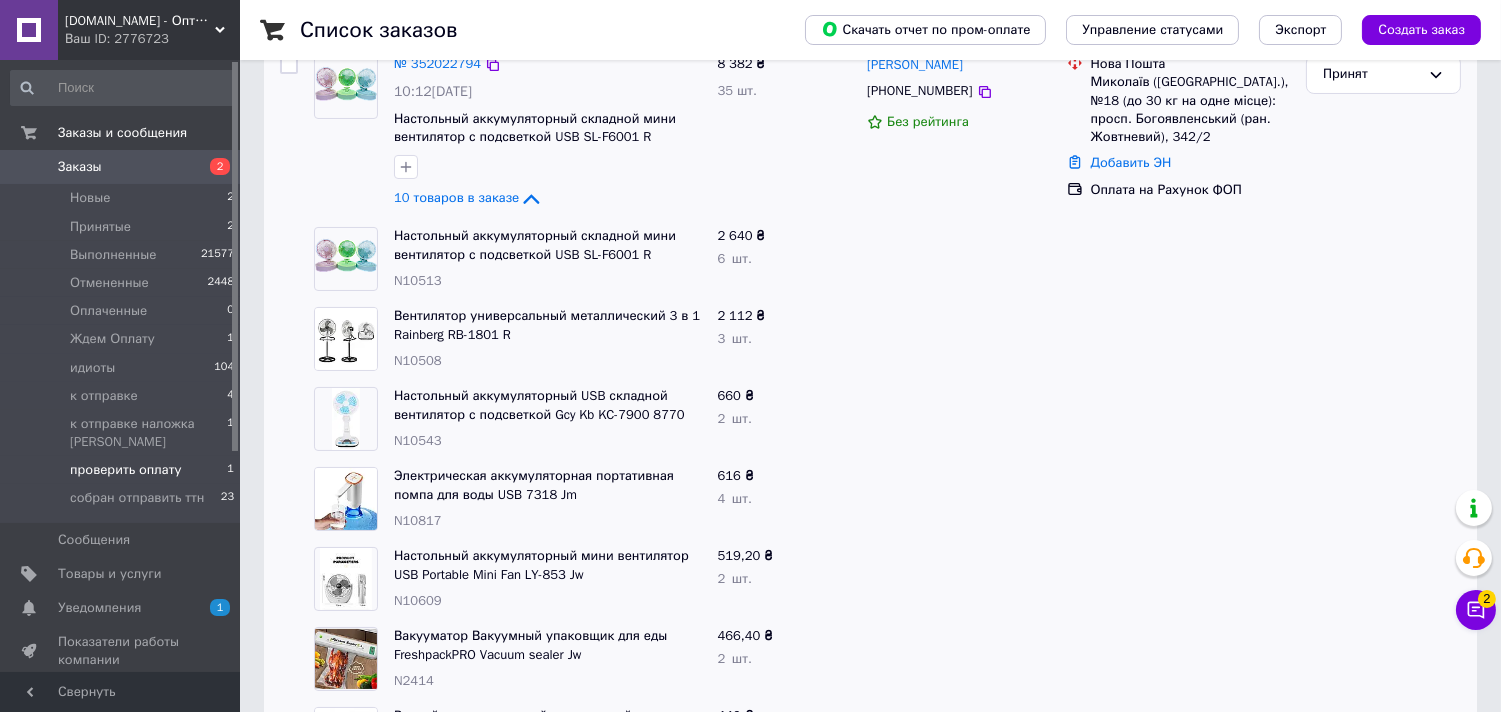 click on "10 товаров в заказе" 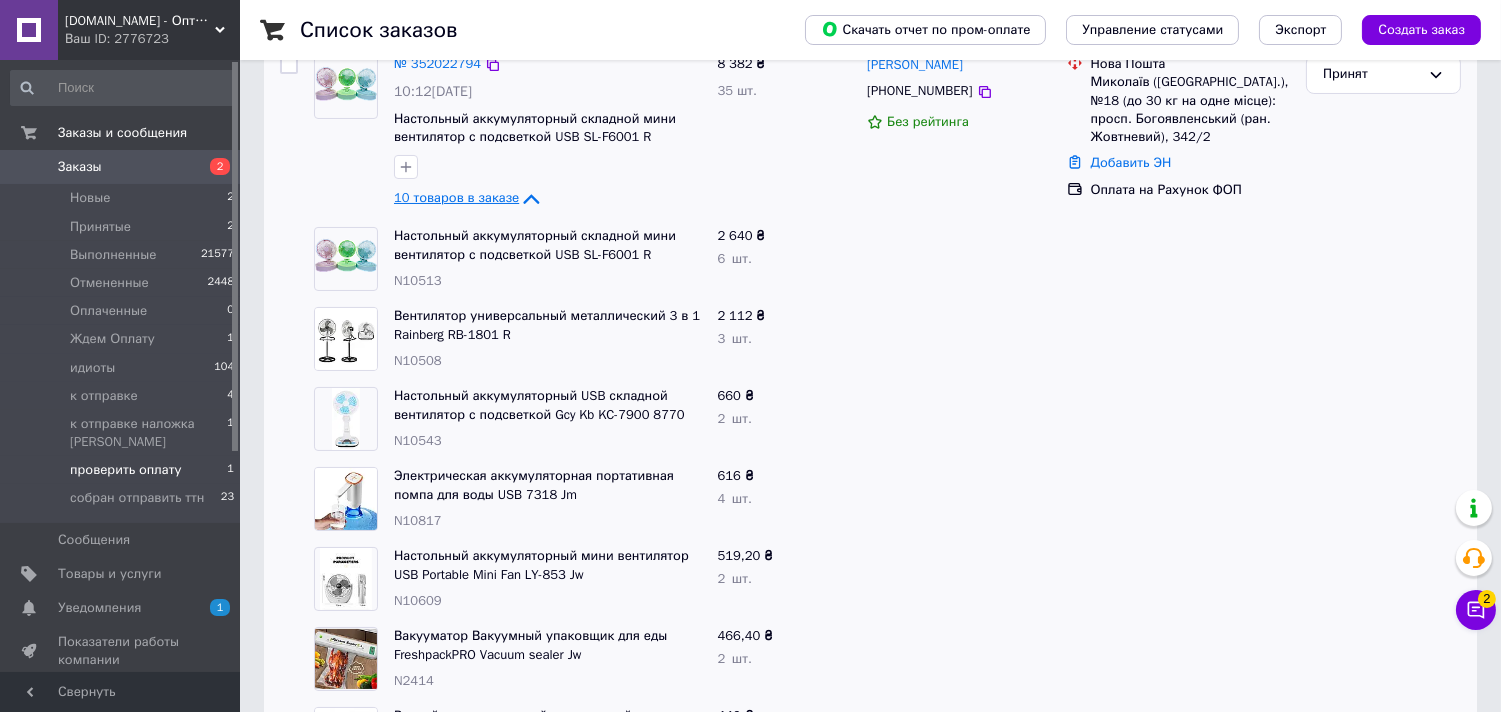 click on "10 товаров в заказе" at bounding box center (456, 198) 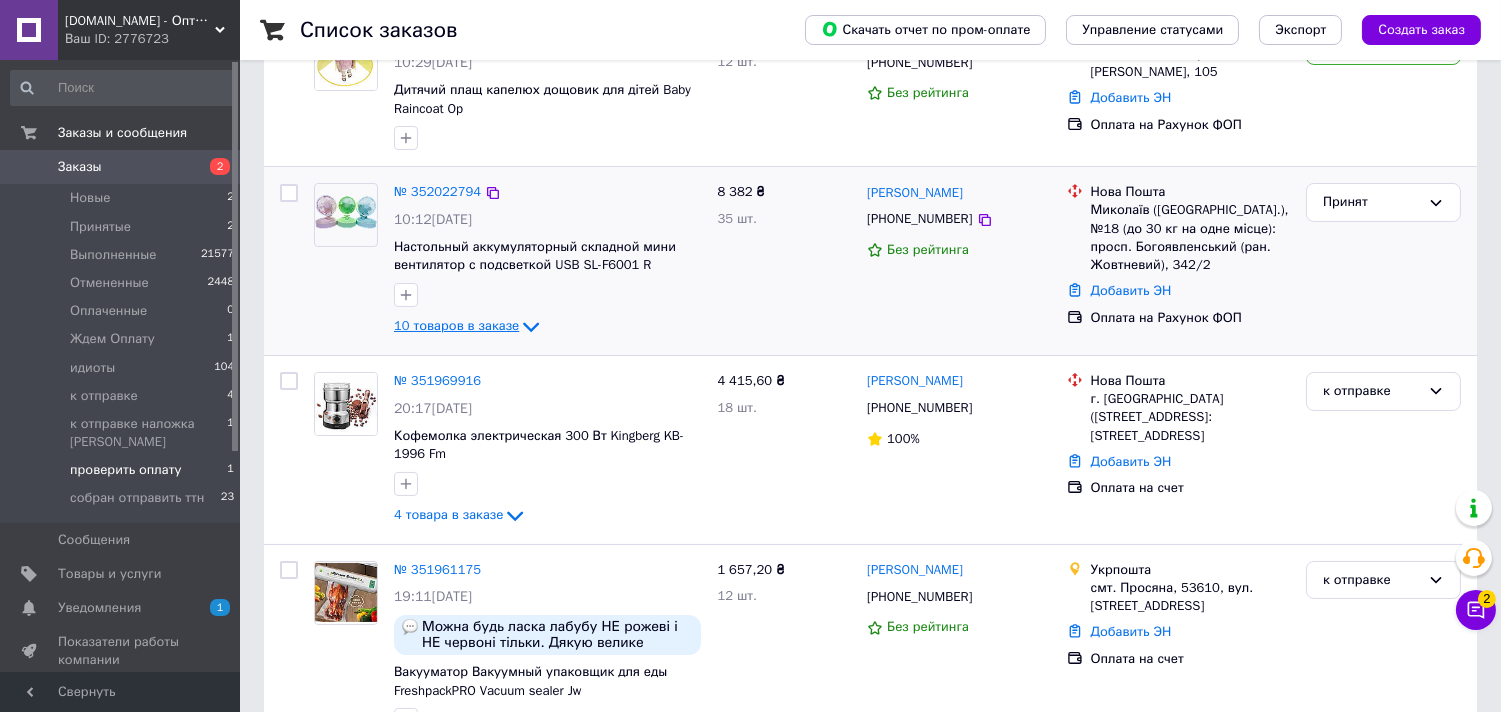 scroll, scrollTop: 111, scrollLeft: 0, axis: vertical 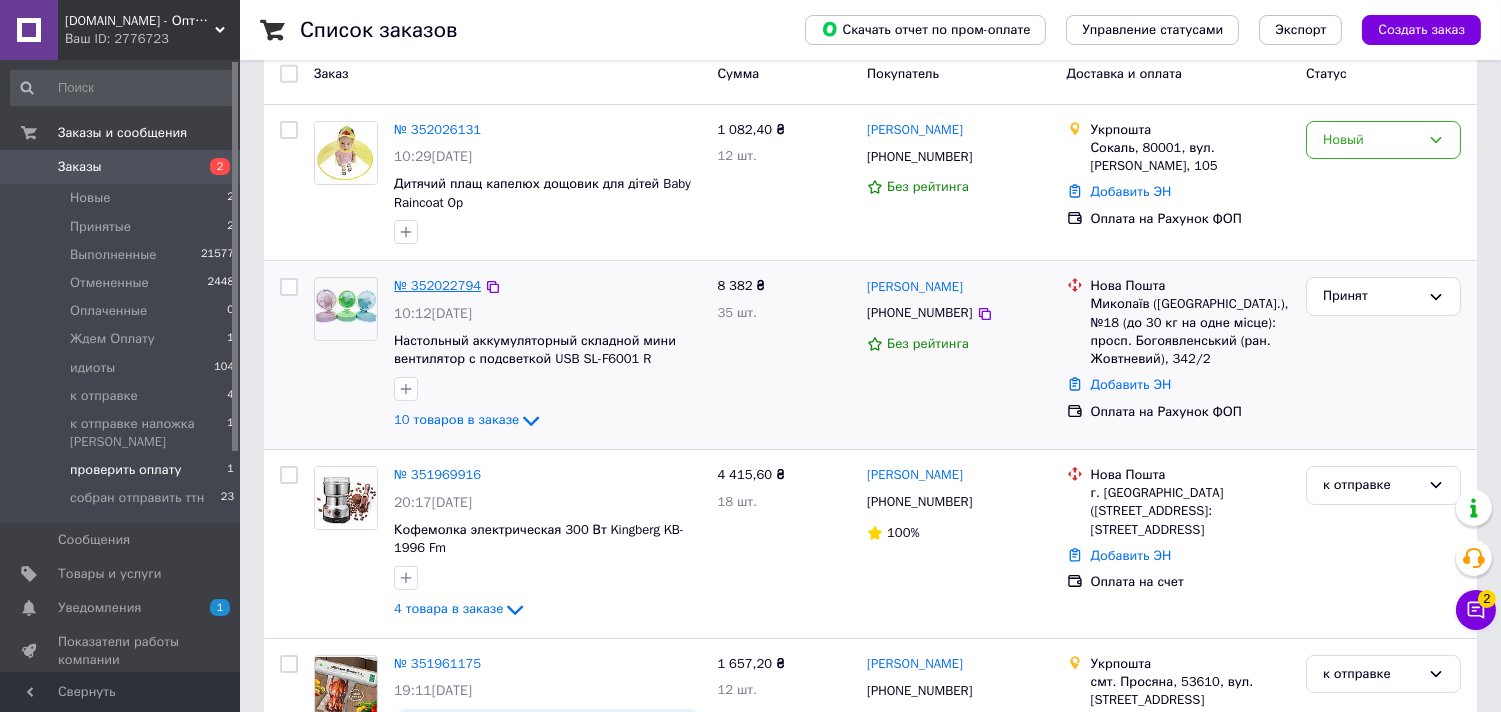 click on "№ 352022794" at bounding box center (437, 285) 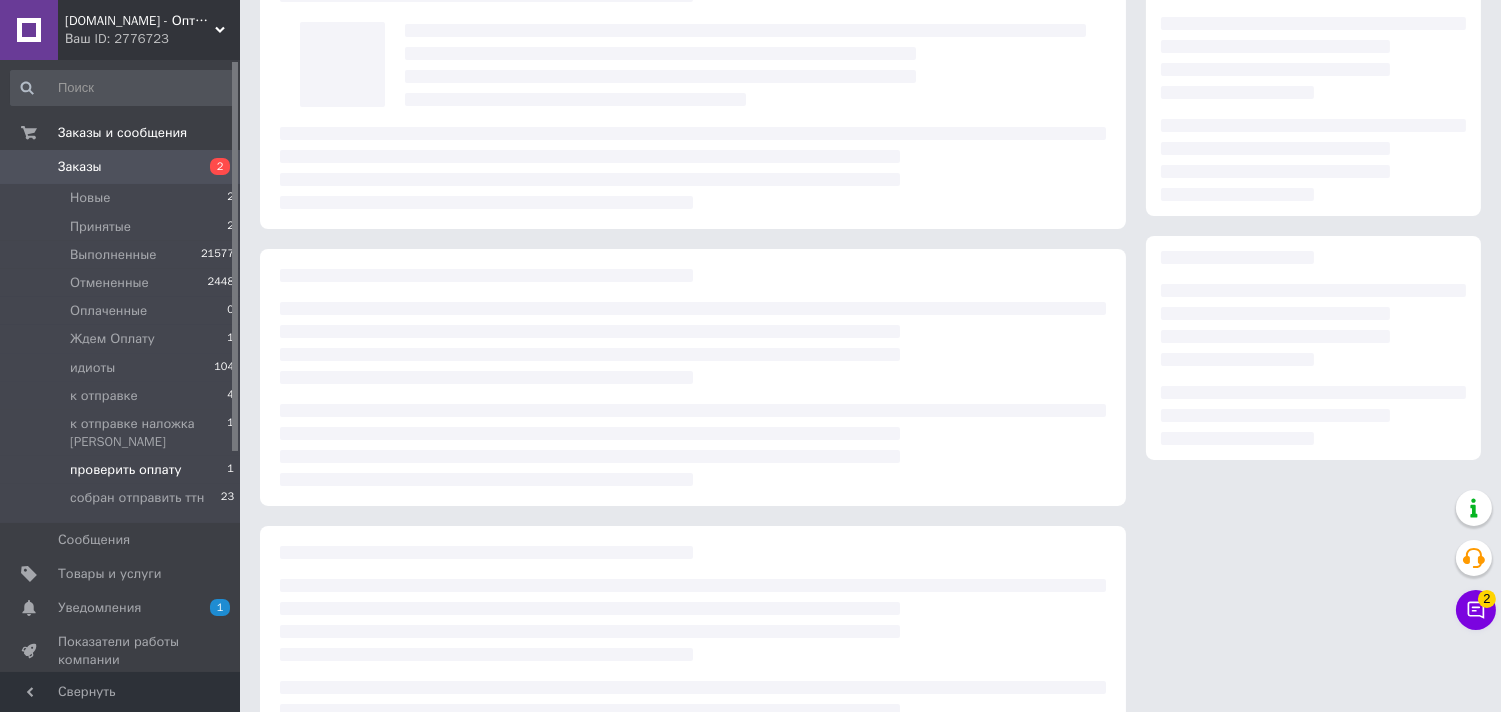 scroll, scrollTop: 0, scrollLeft: 0, axis: both 